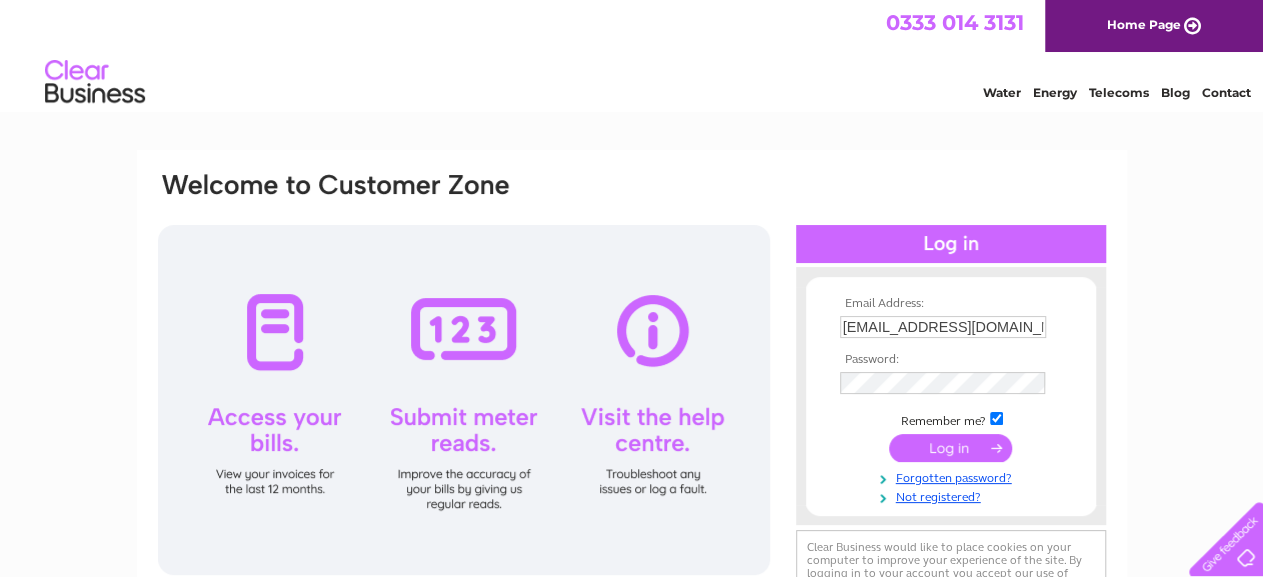 scroll, scrollTop: 0, scrollLeft: 0, axis: both 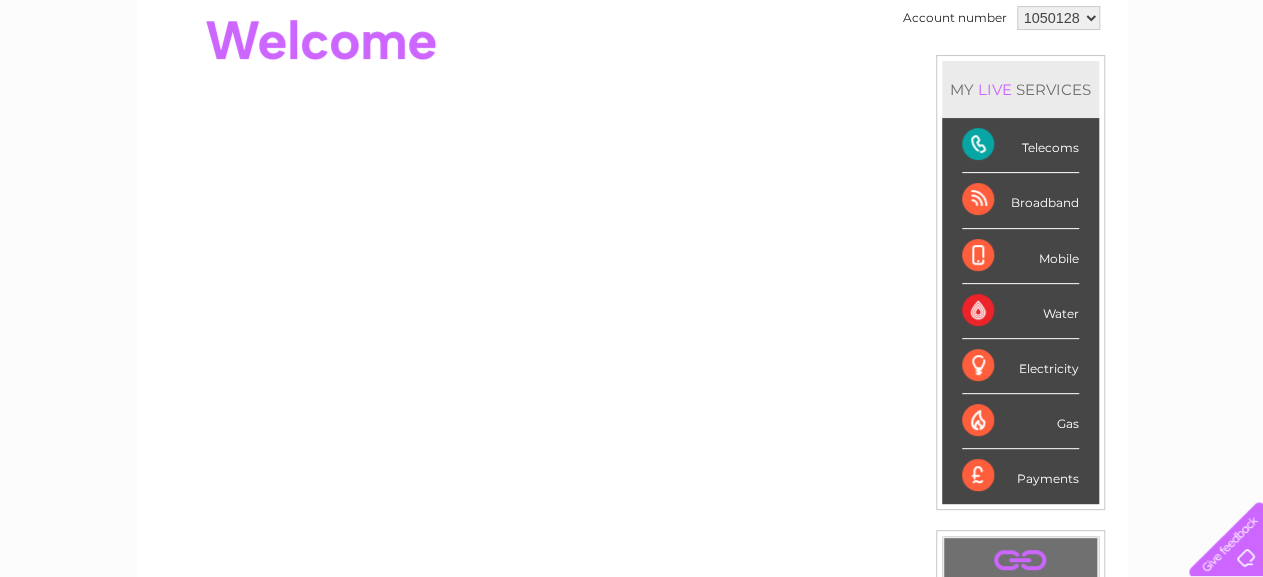 click on "Telecoms" at bounding box center (1020, 145) 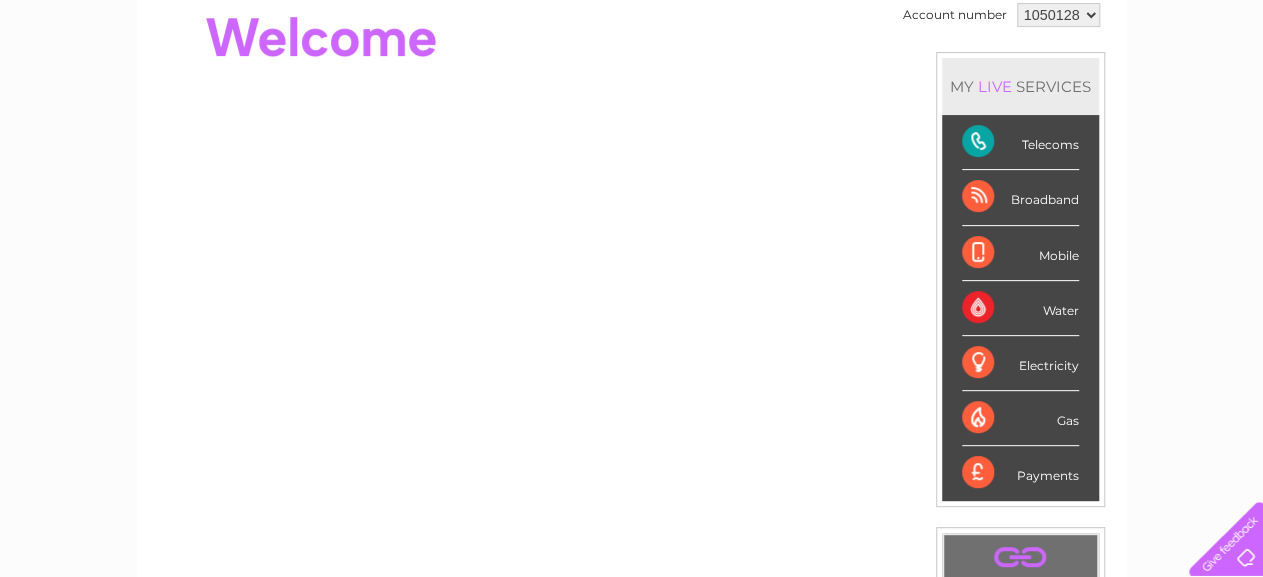 scroll, scrollTop: 0, scrollLeft: 0, axis: both 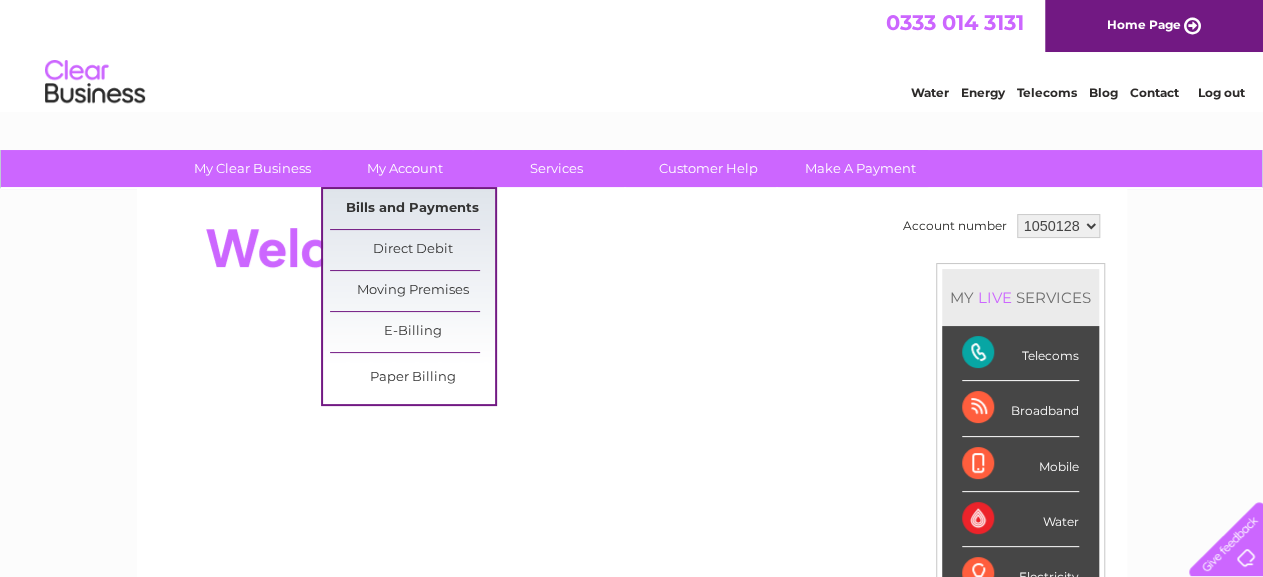 click on "Bills and Payments" at bounding box center [412, 209] 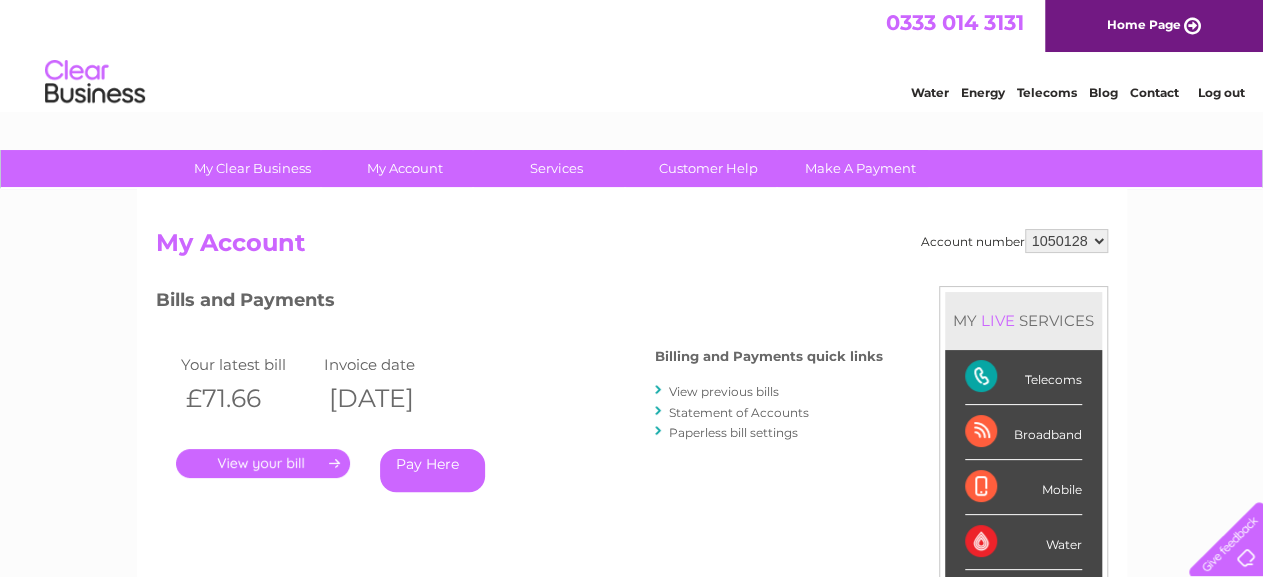 scroll, scrollTop: 0, scrollLeft: 0, axis: both 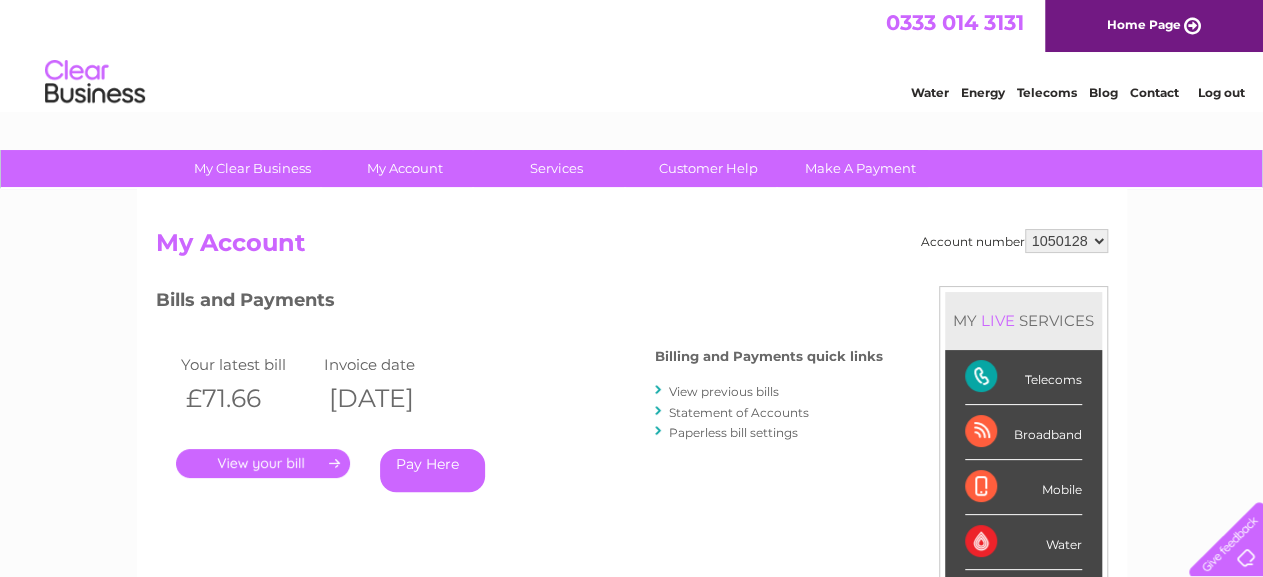 click on "." at bounding box center [263, 463] 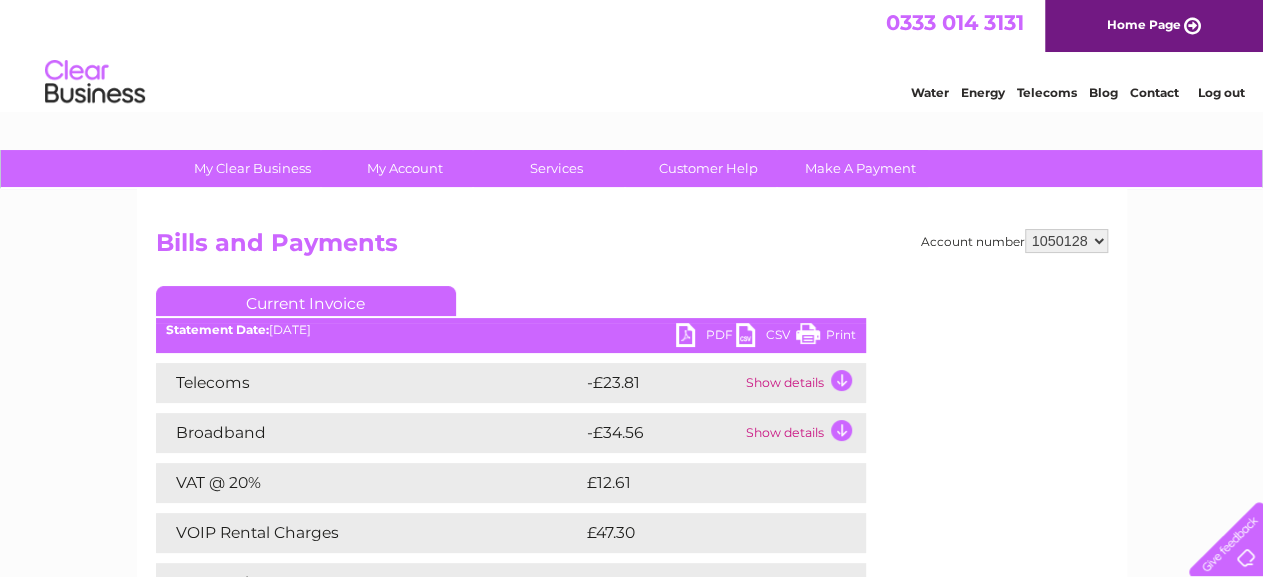scroll, scrollTop: 0, scrollLeft: 0, axis: both 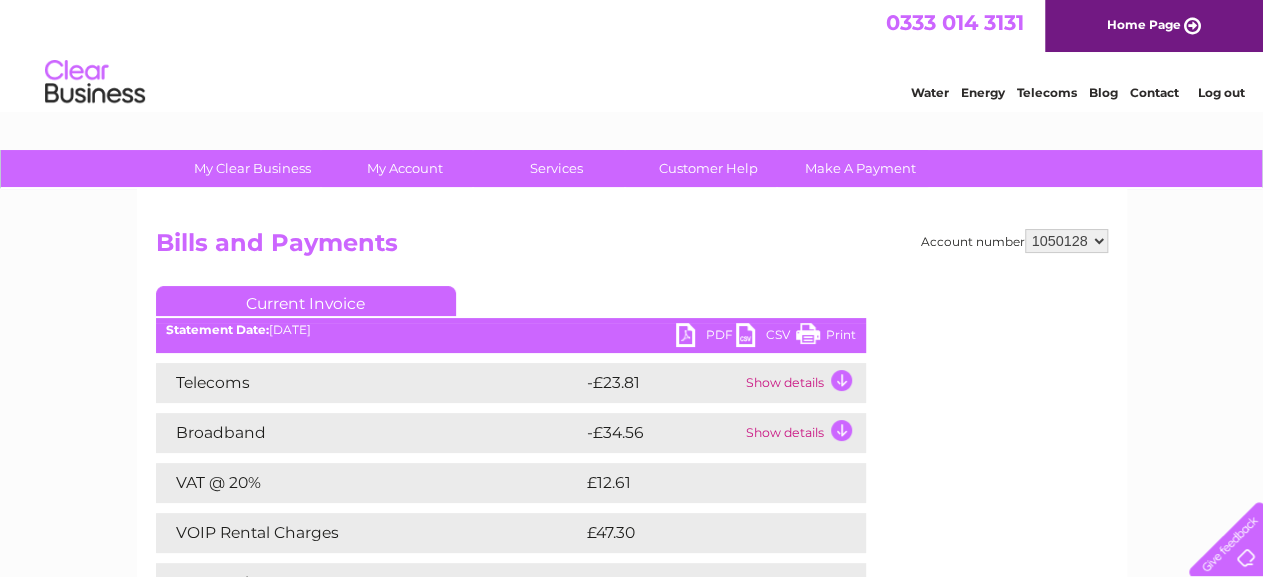 click on "PDF" at bounding box center [706, 337] 